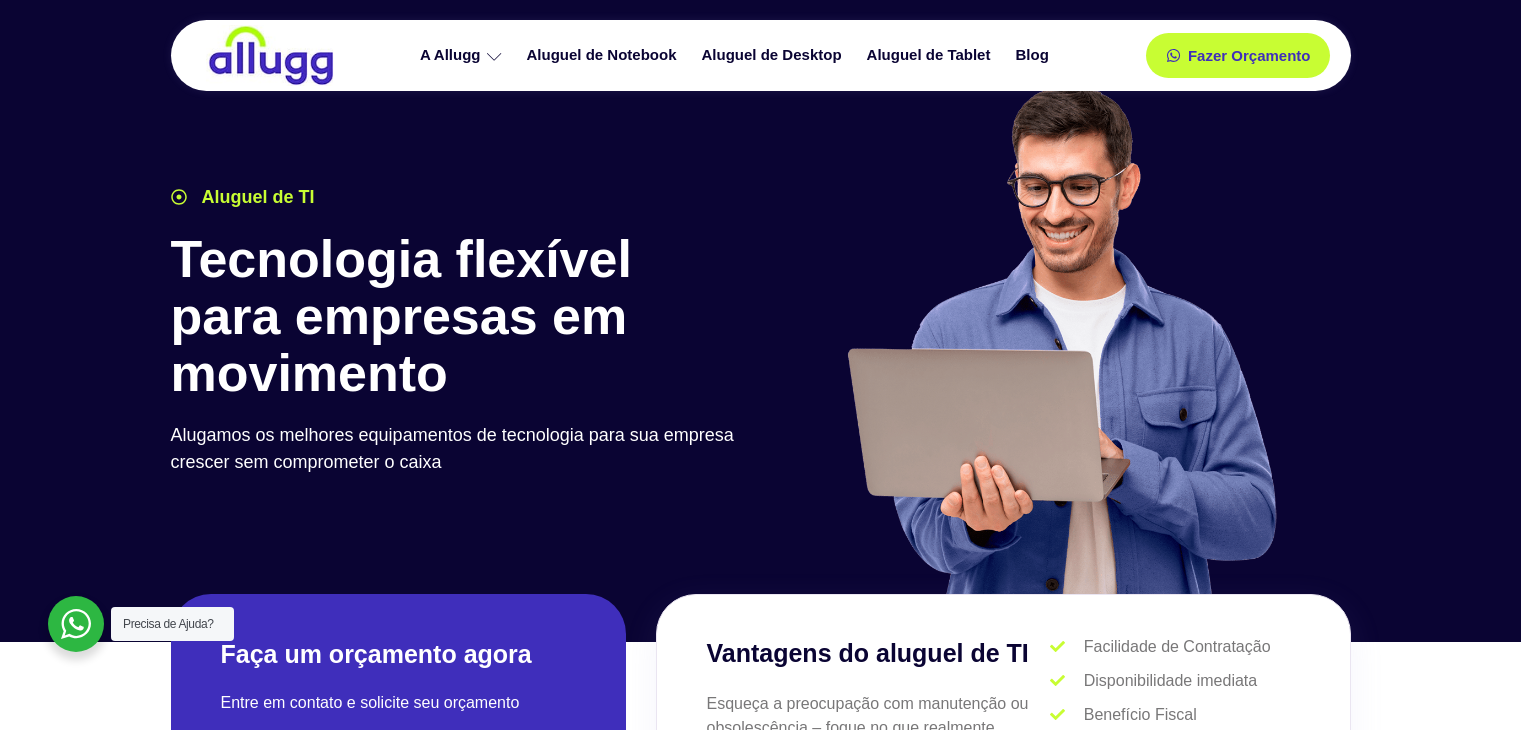 scroll, scrollTop: 398, scrollLeft: 0, axis: vertical 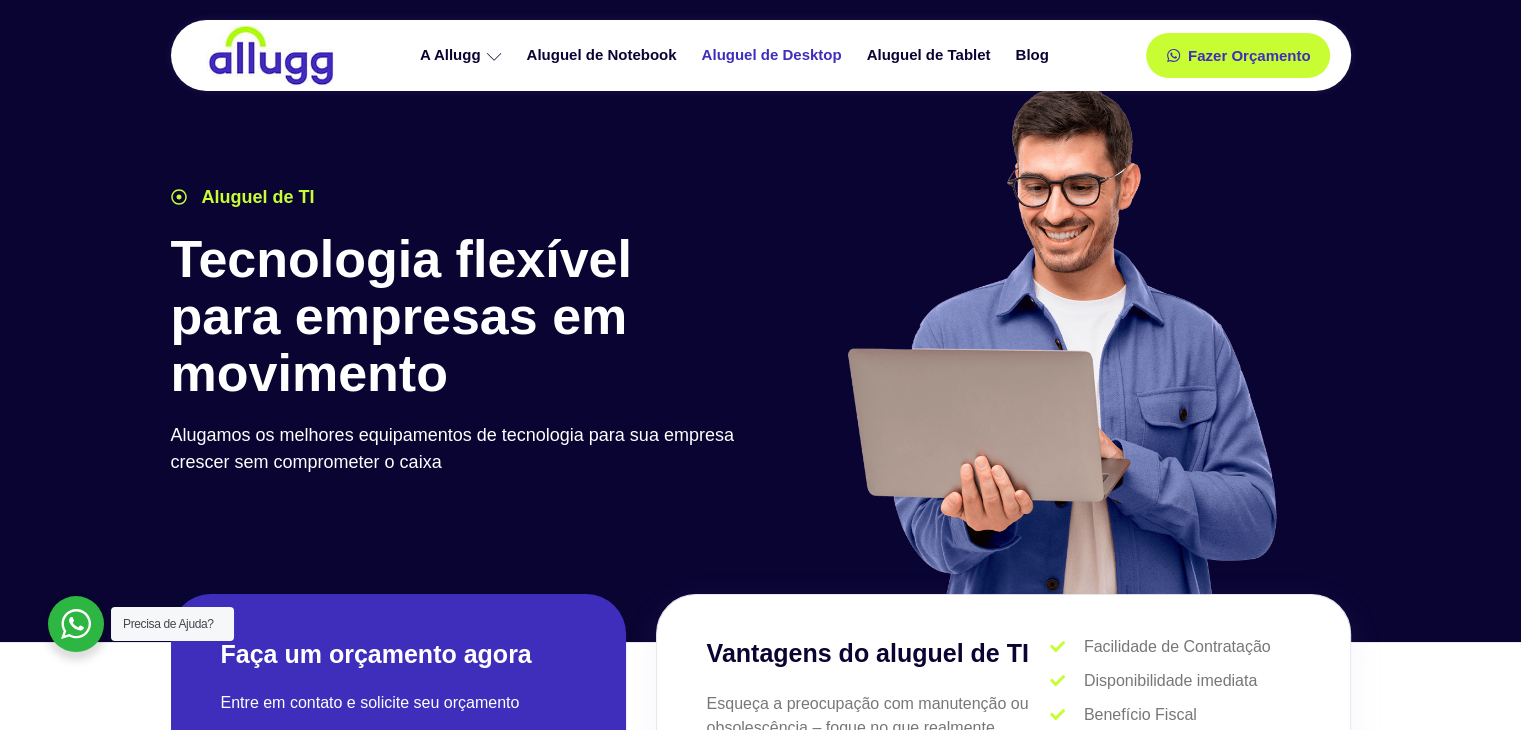 click on "Aluguel de Desktop" at bounding box center [774, 55] 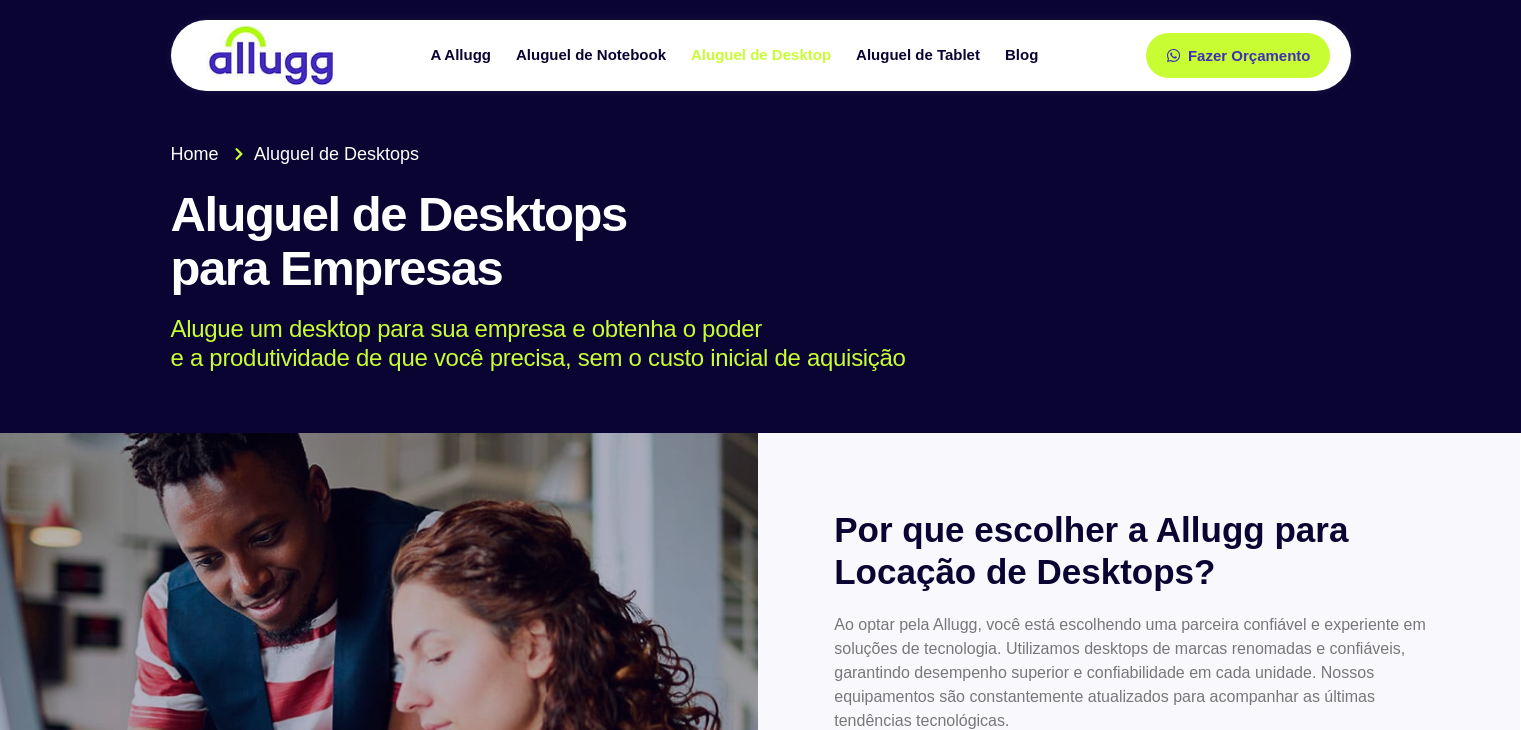 scroll, scrollTop: 0, scrollLeft: 0, axis: both 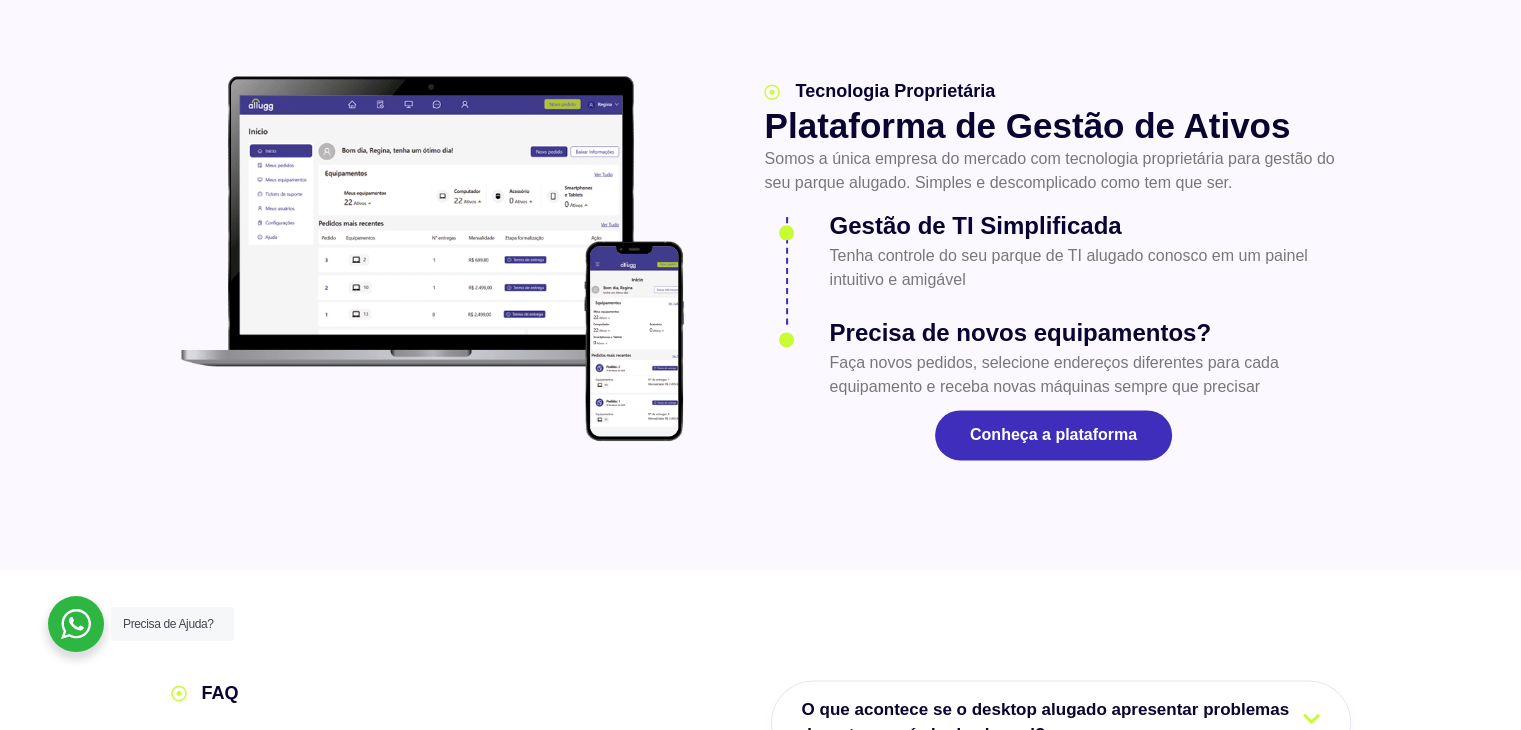 click on "Conheça a plataforma" at bounding box center [1053, 435] 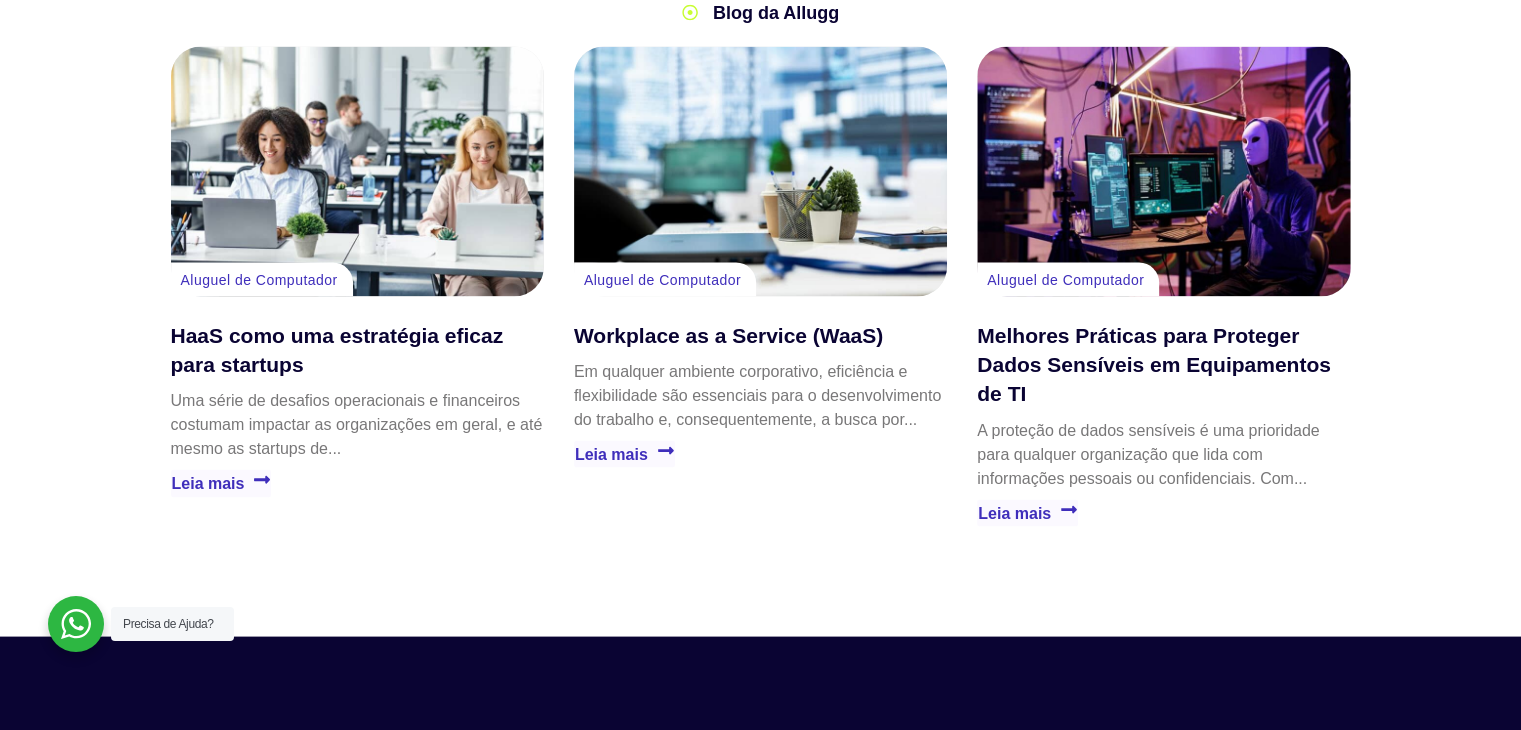 scroll, scrollTop: 3800, scrollLeft: 0, axis: vertical 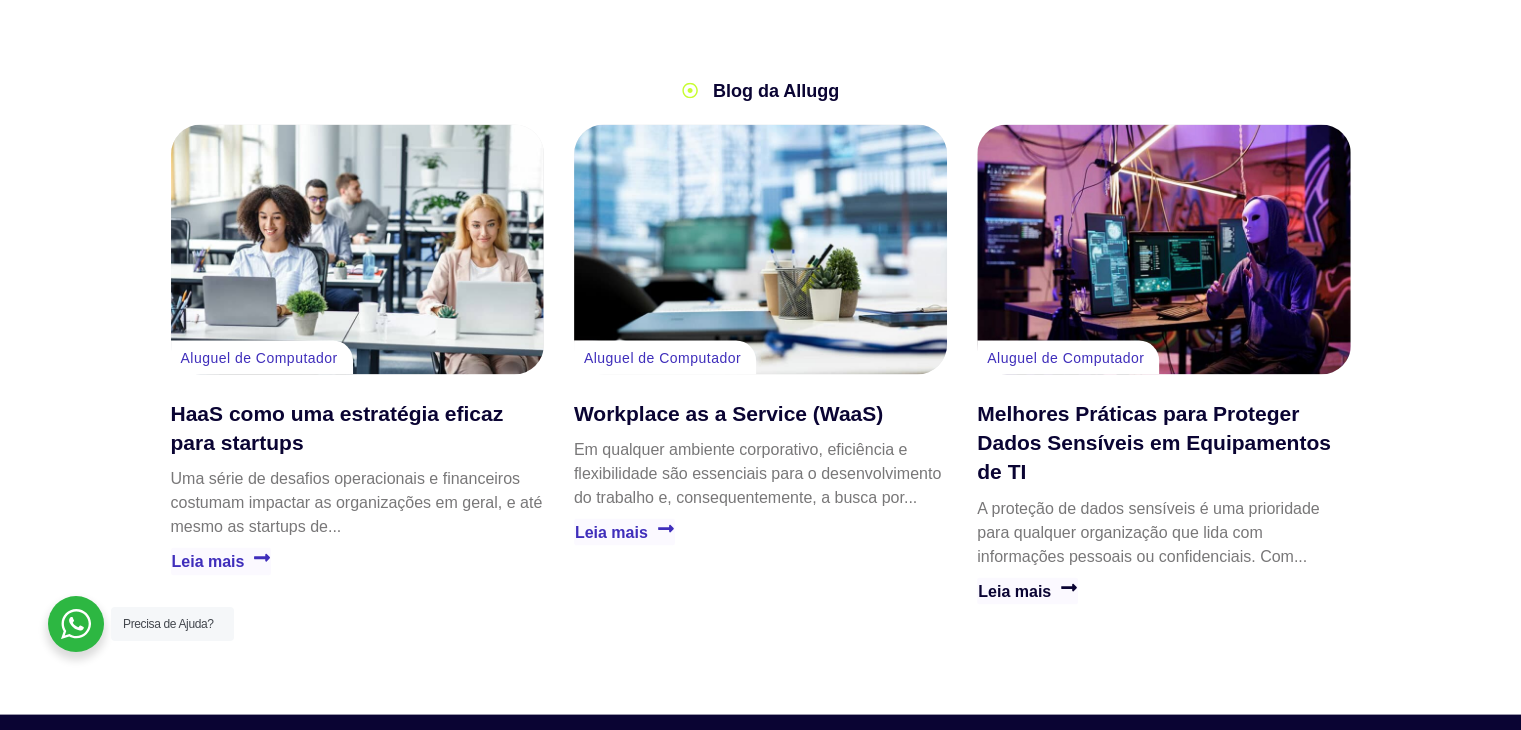 click on "Leia mais" at bounding box center [1027, 590] 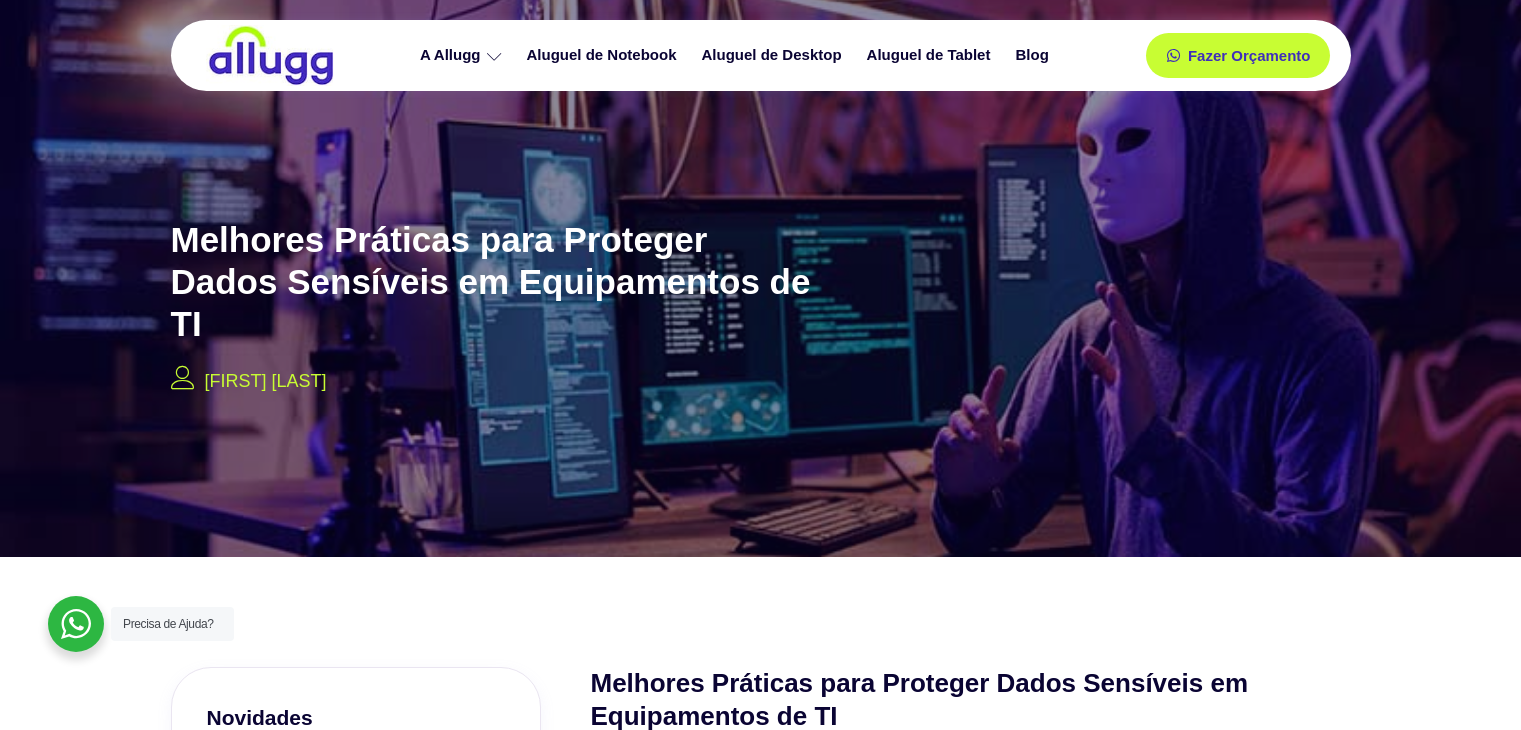 scroll, scrollTop: 0, scrollLeft: 0, axis: both 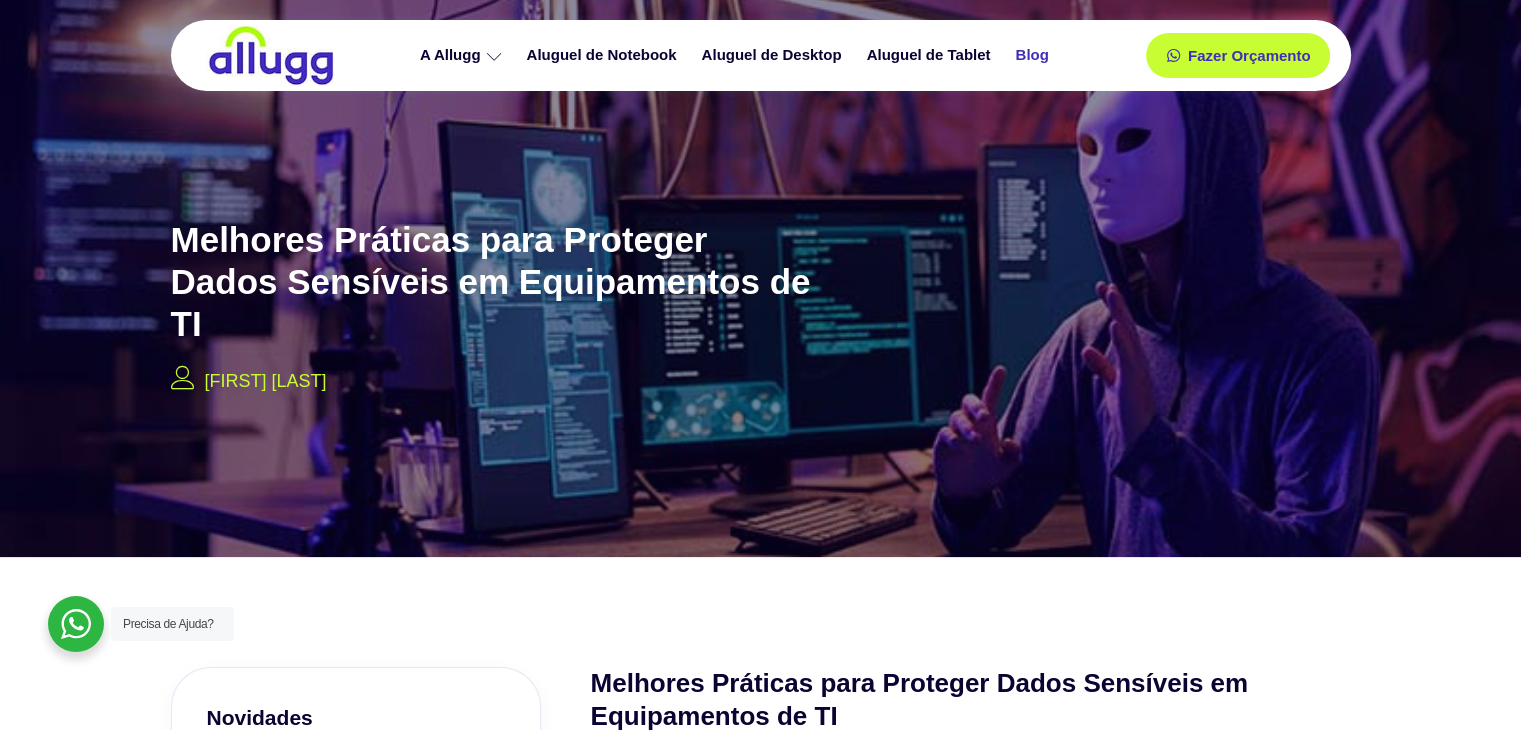 click on "Blog" at bounding box center [1034, 55] 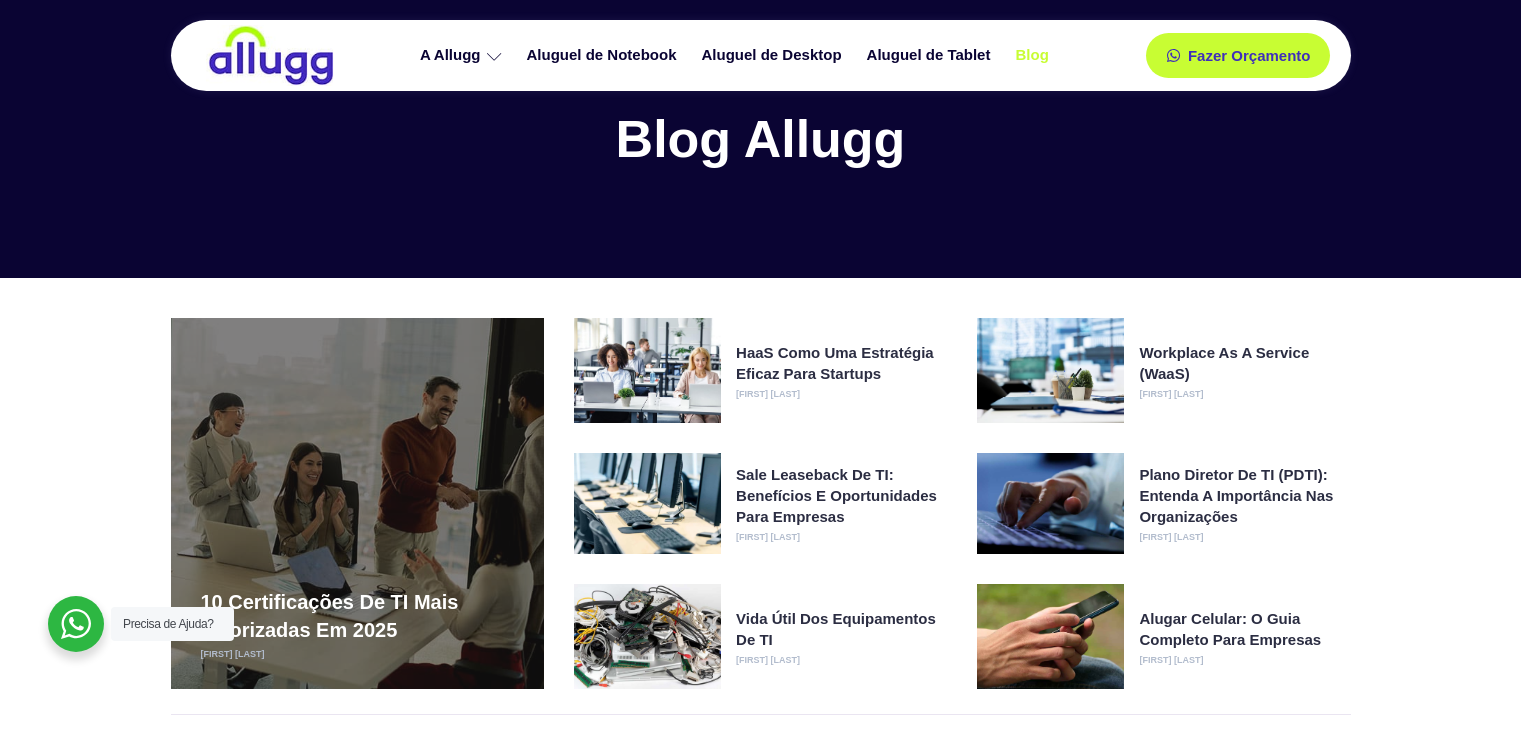 scroll, scrollTop: 0, scrollLeft: 0, axis: both 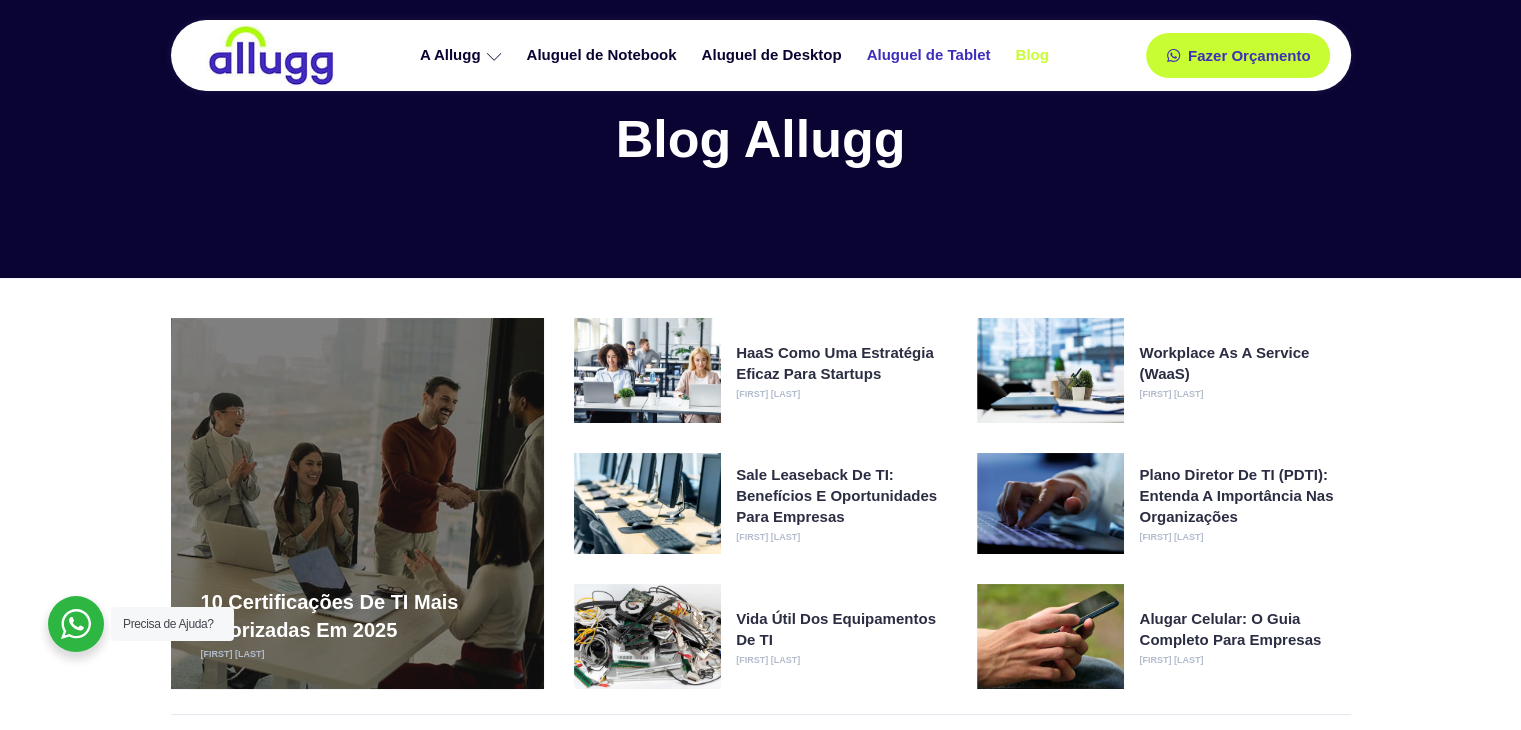click on "Aluguel de Tablet" at bounding box center (931, 55) 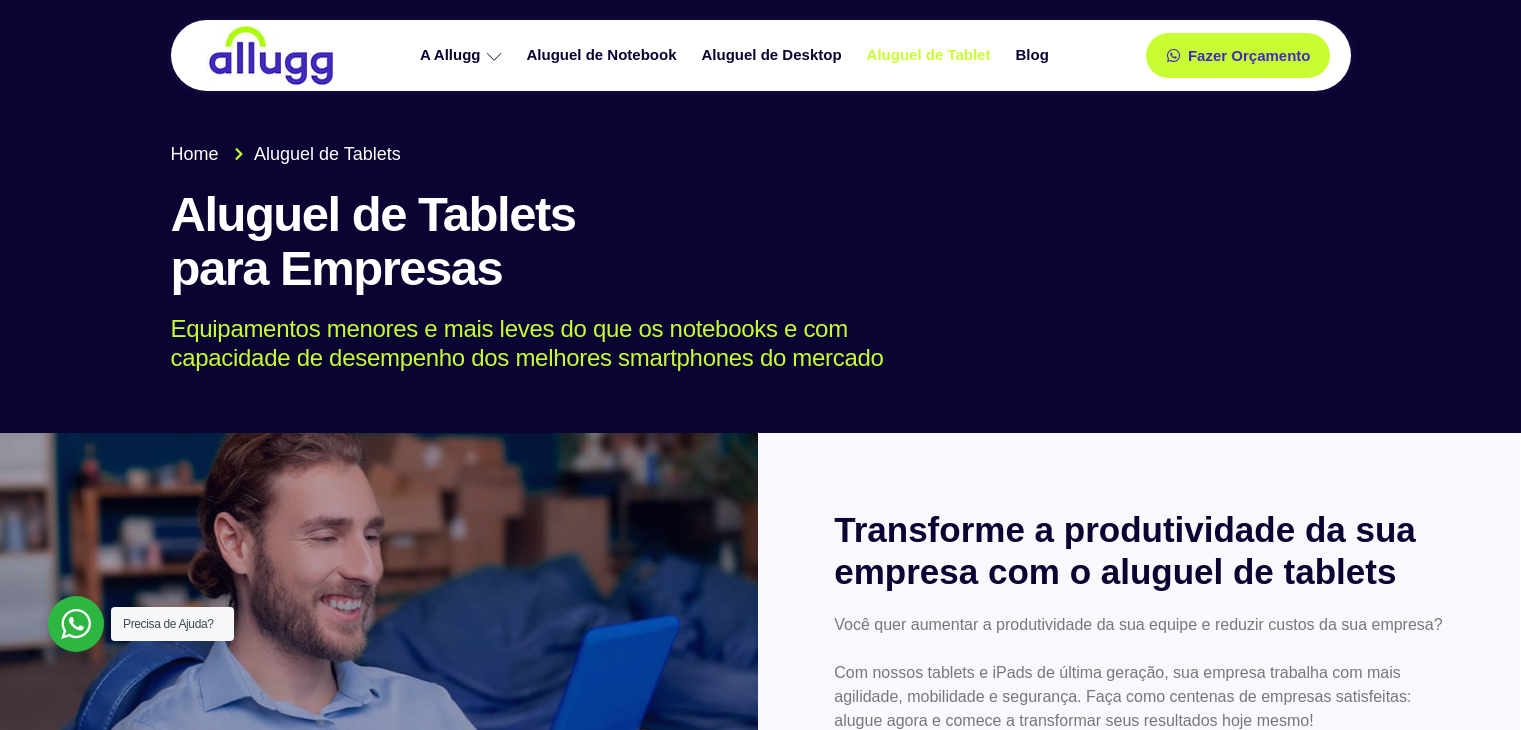 scroll, scrollTop: 0, scrollLeft: 0, axis: both 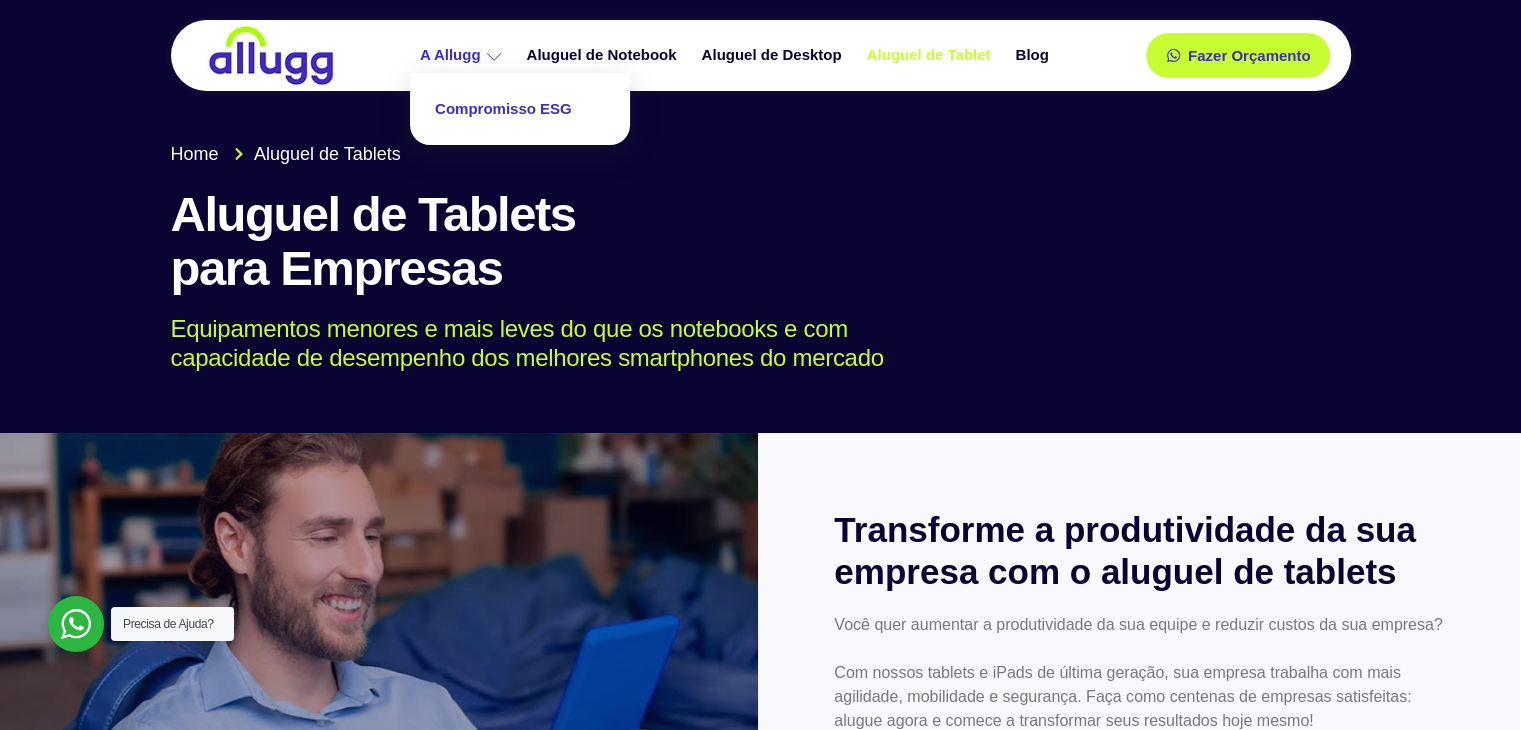 click on "Compromisso ESG" at bounding box center (520, 109) 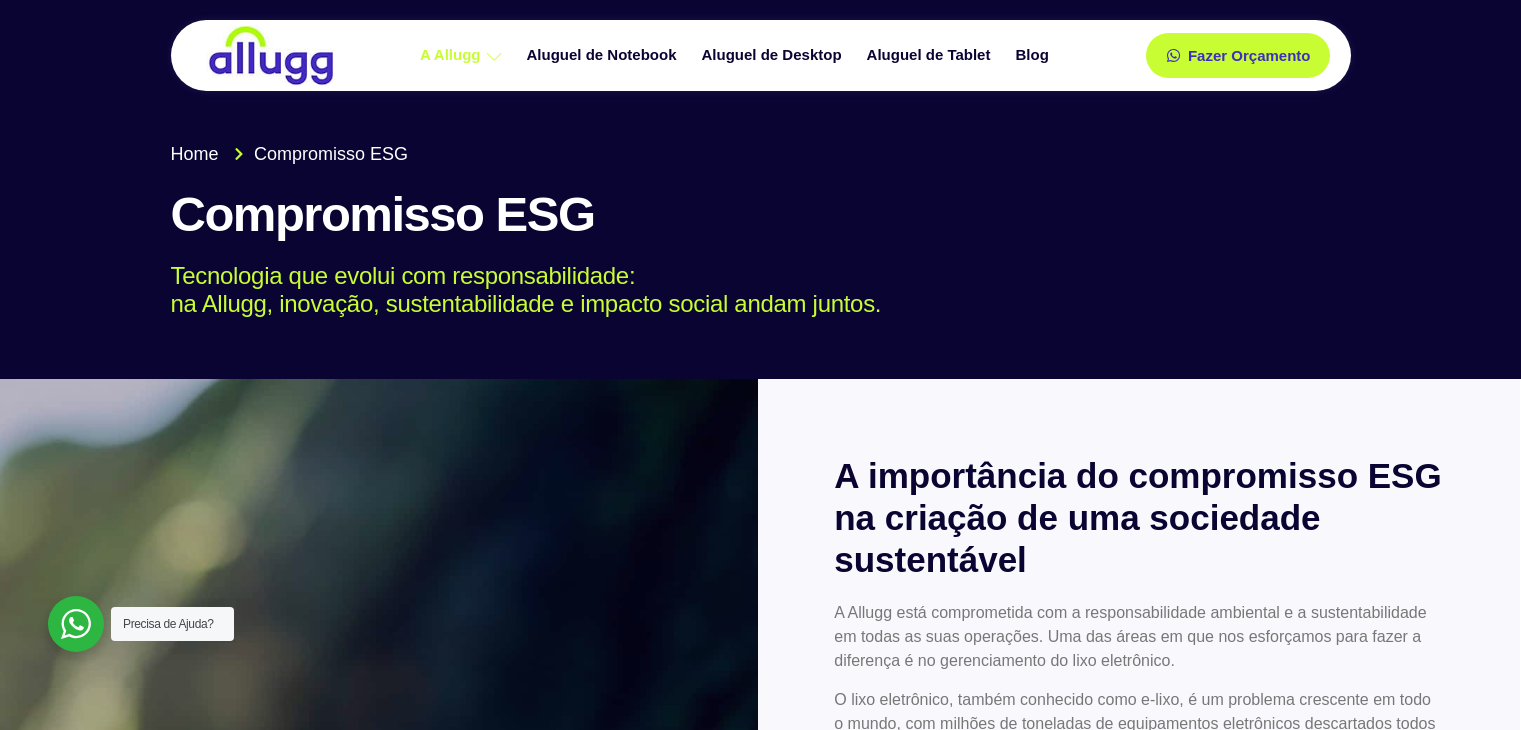 scroll, scrollTop: 0, scrollLeft: 0, axis: both 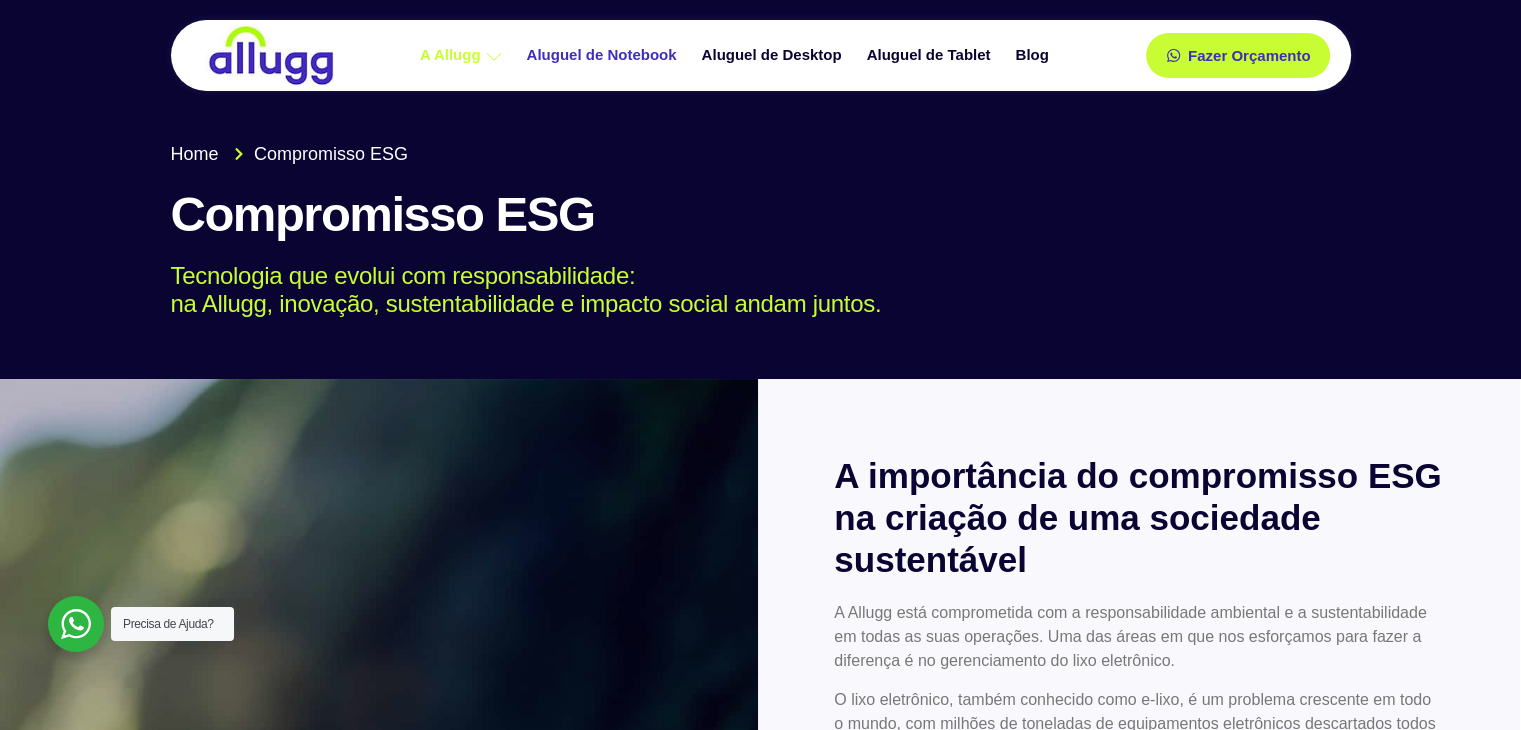 click on "Aluguel de Notebook" at bounding box center (604, 55) 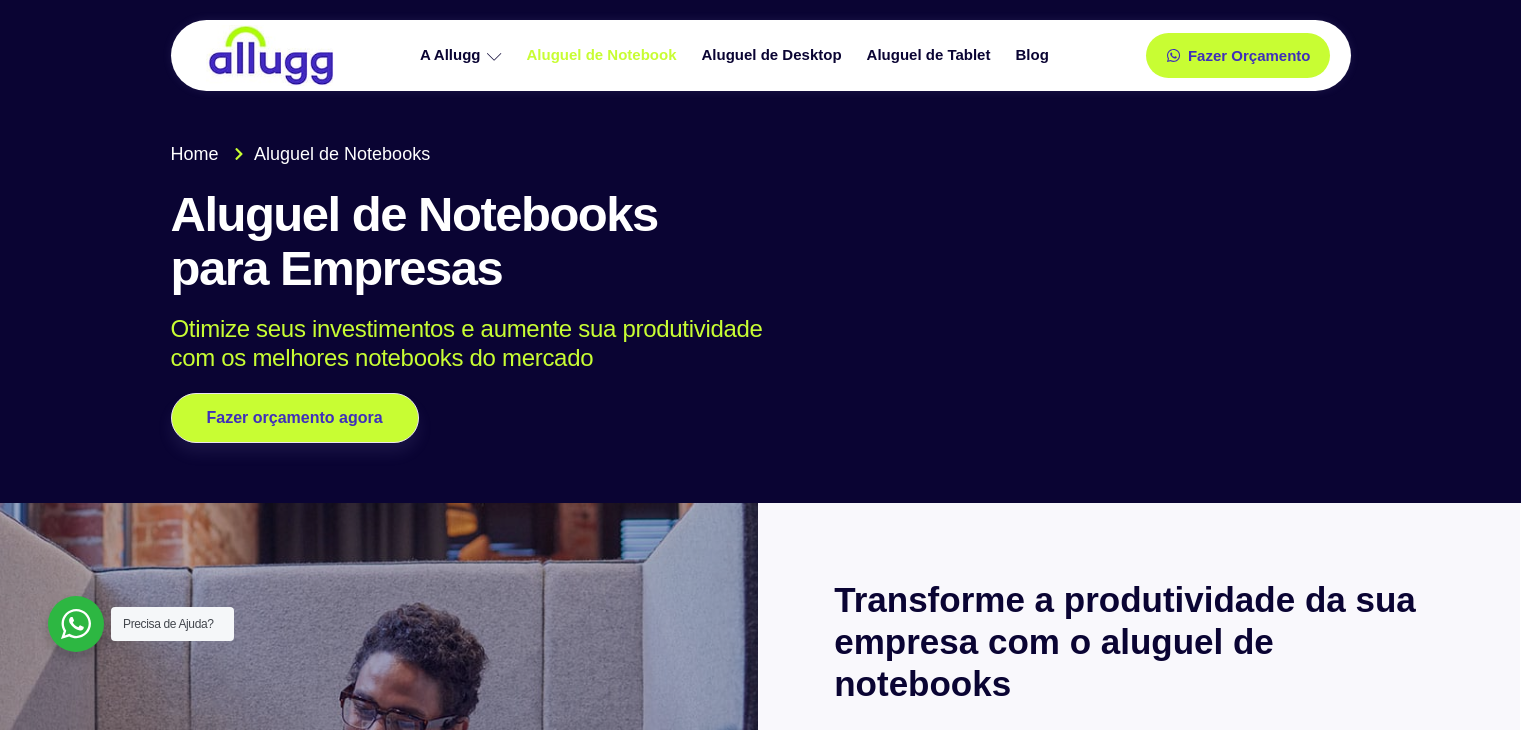 scroll, scrollTop: 0, scrollLeft: 0, axis: both 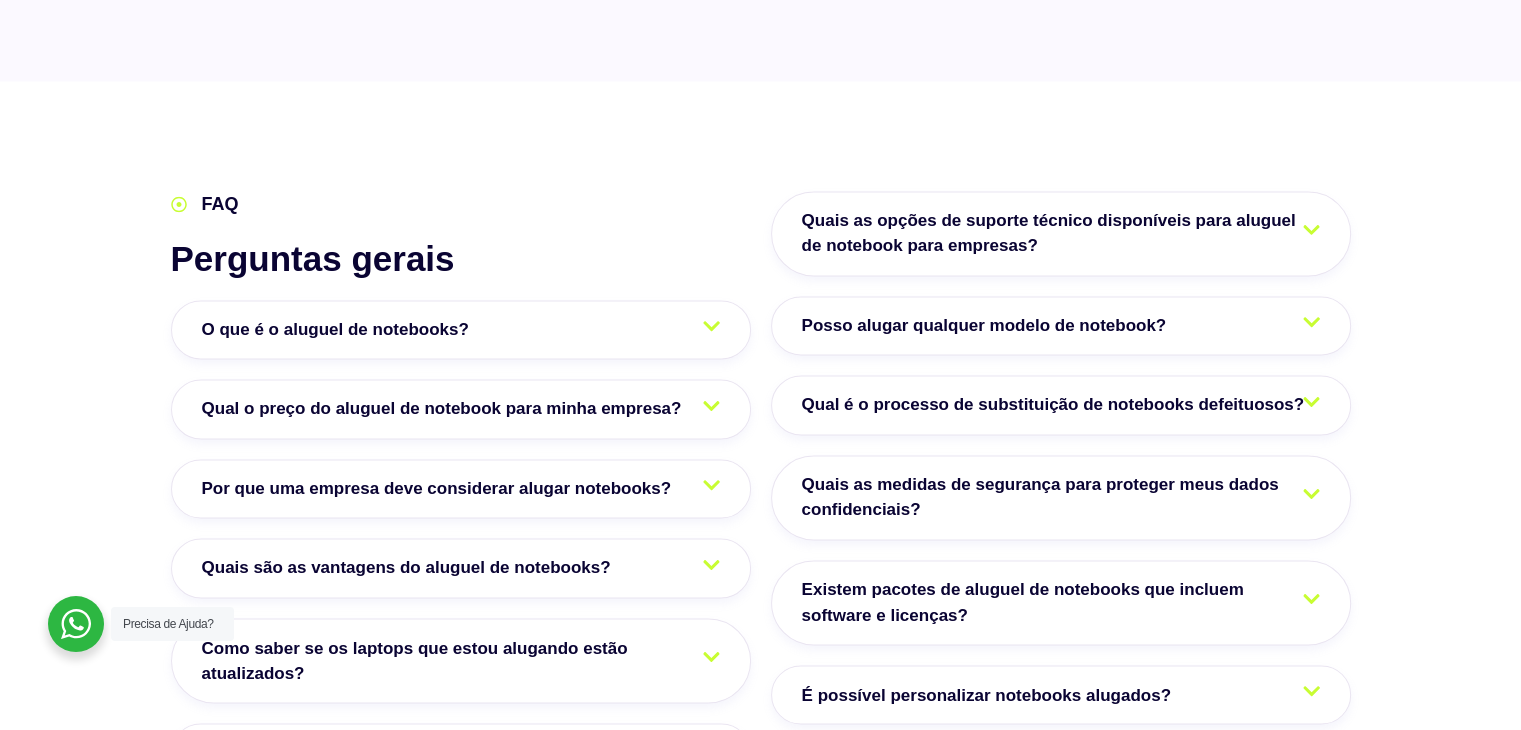 click on "O que é o aluguel de notebooks?" at bounding box center (461, 330) 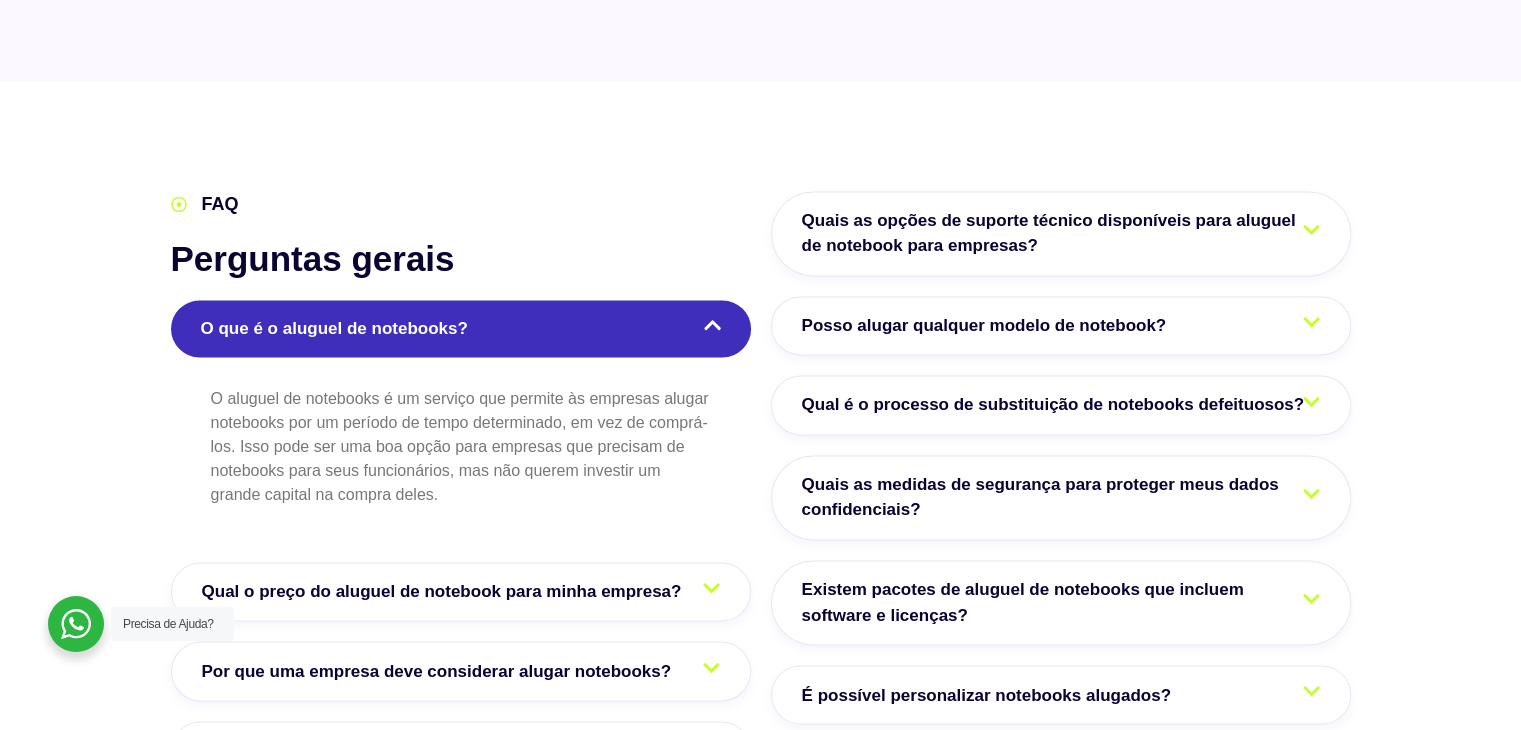 click on "O que é o aluguel de notebooks?" at bounding box center [461, 329] 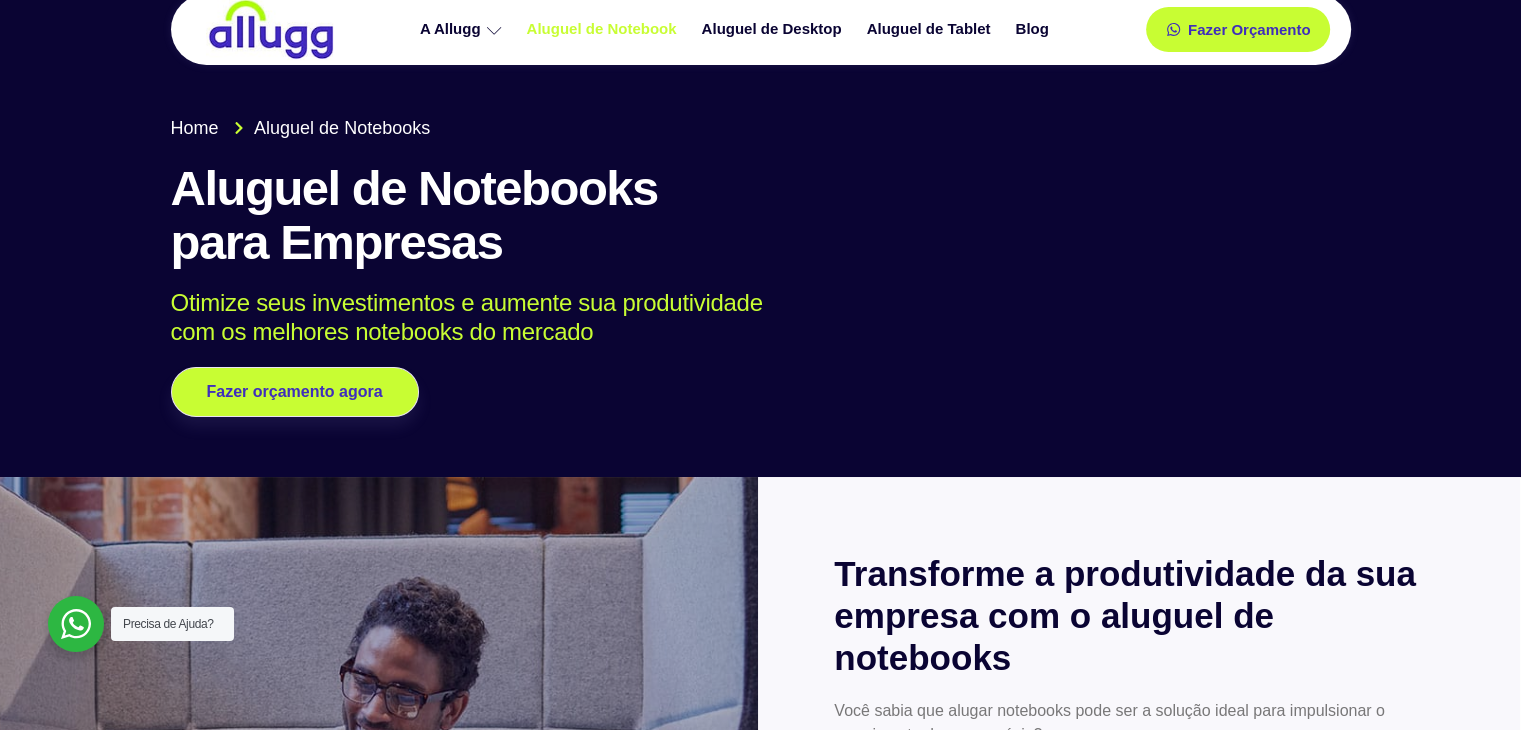 scroll, scrollTop: 0, scrollLeft: 0, axis: both 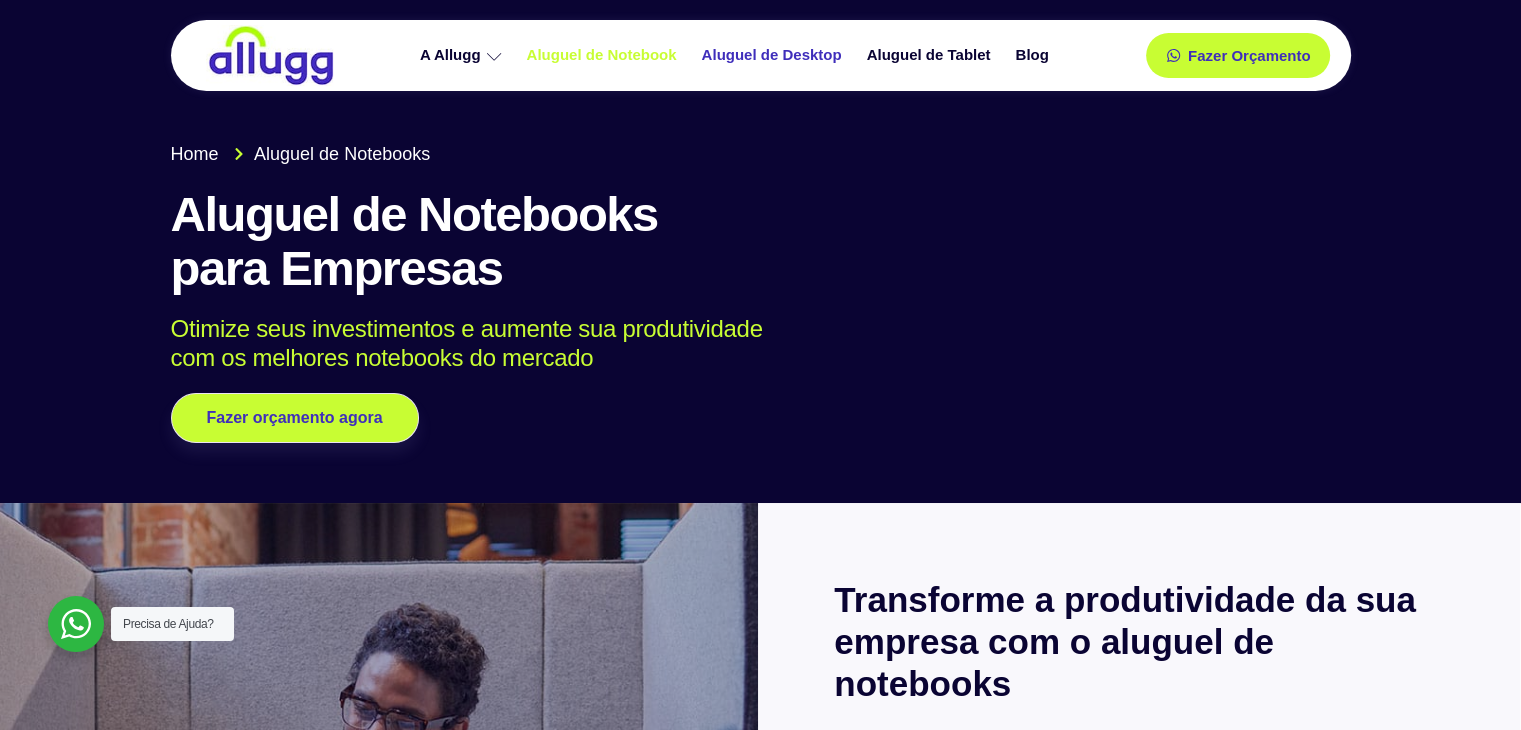 click on "Aluguel de Desktop" at bounding box center [774, 55] 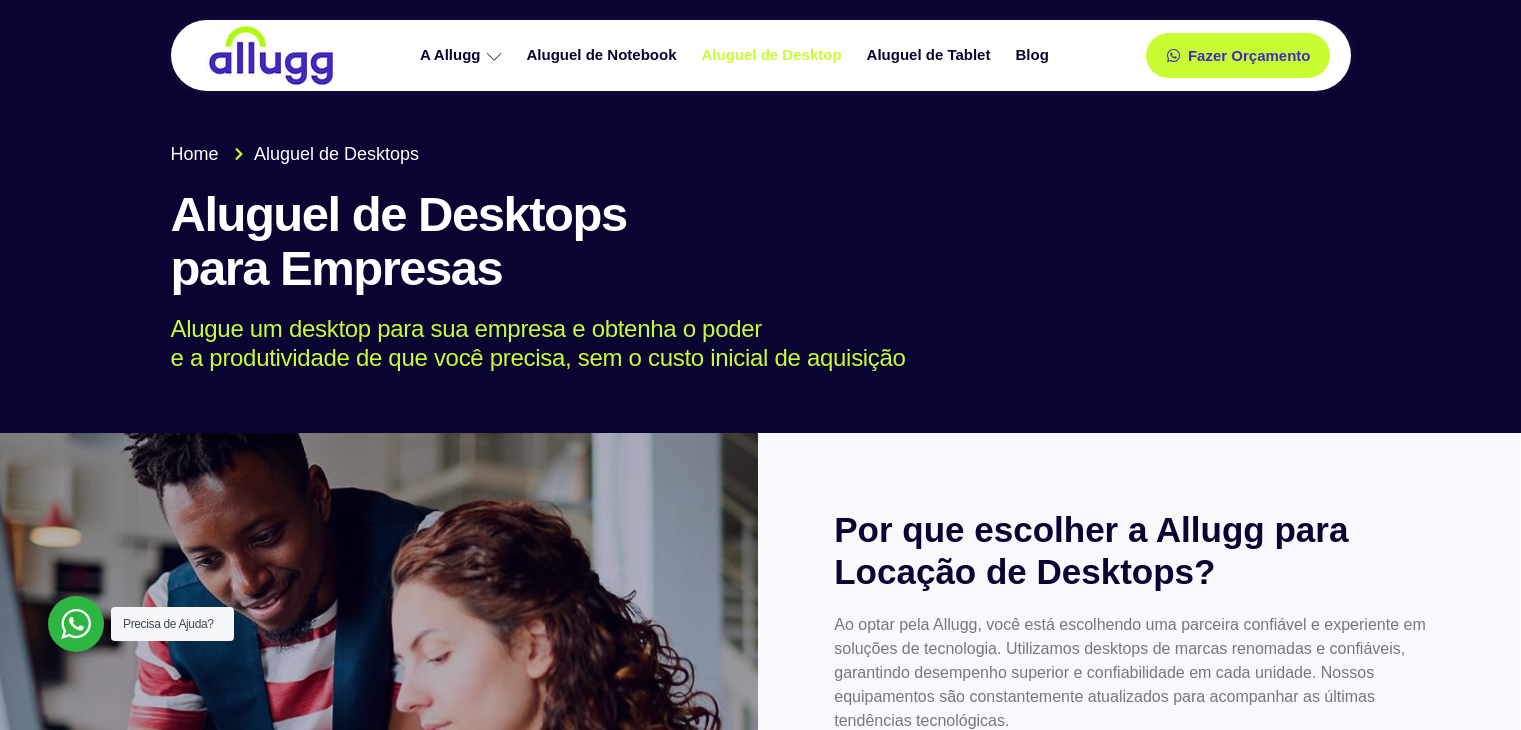 scroll, scrollTop: 0, scrollLeft: 0, axis: both 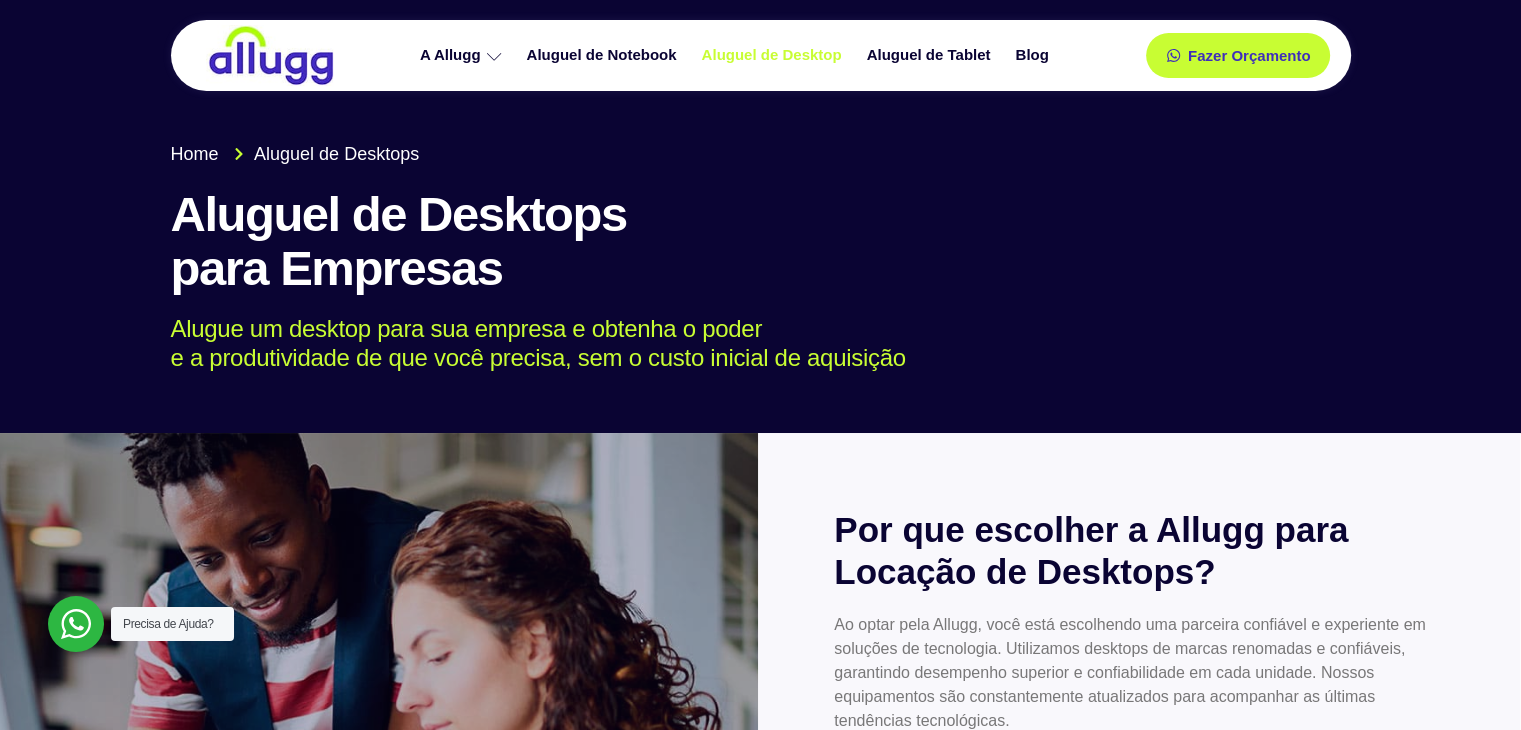 click on "Aluguel de Desktop" at bounding box center [774, 55] 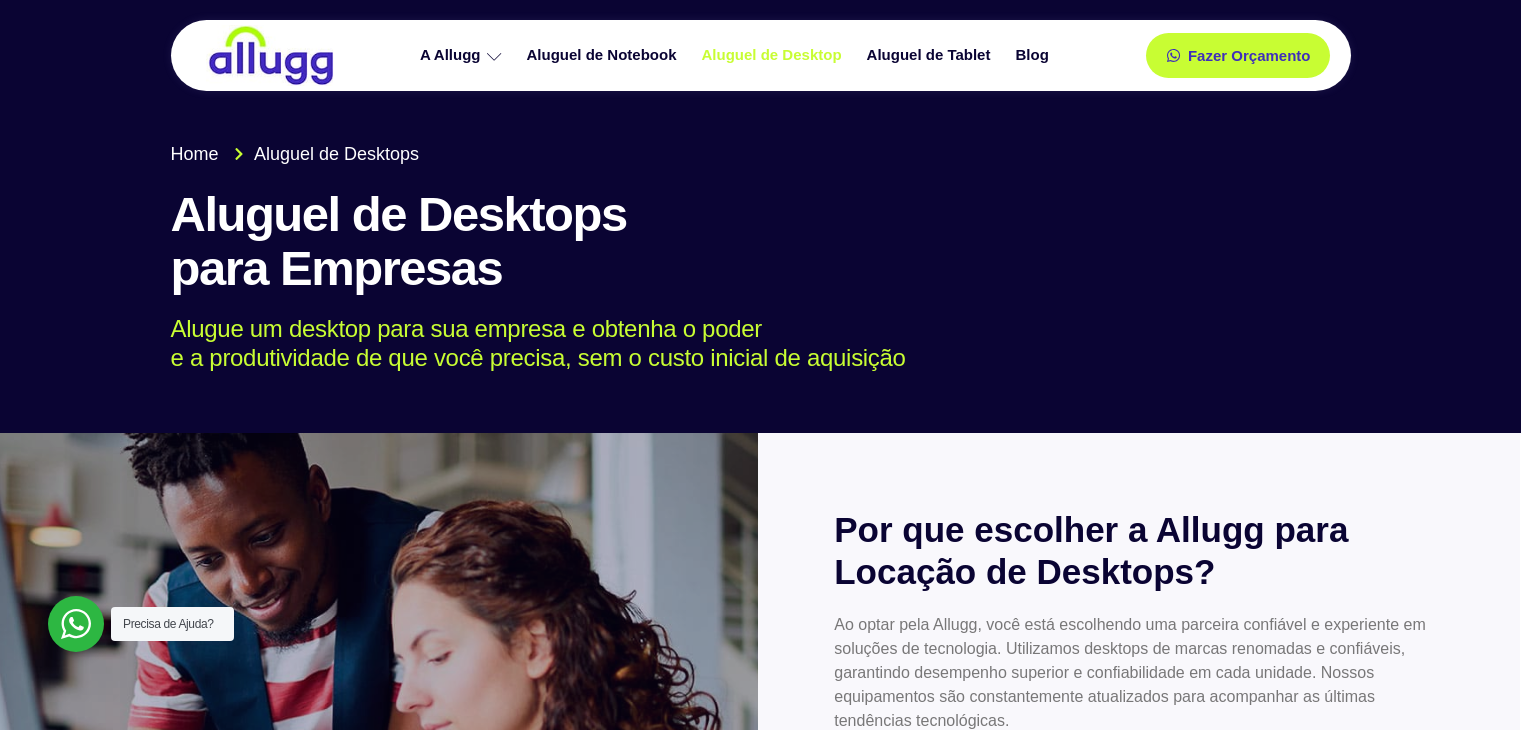 scroll, scrollTop: 0, scrollLeft: 0, axis: both 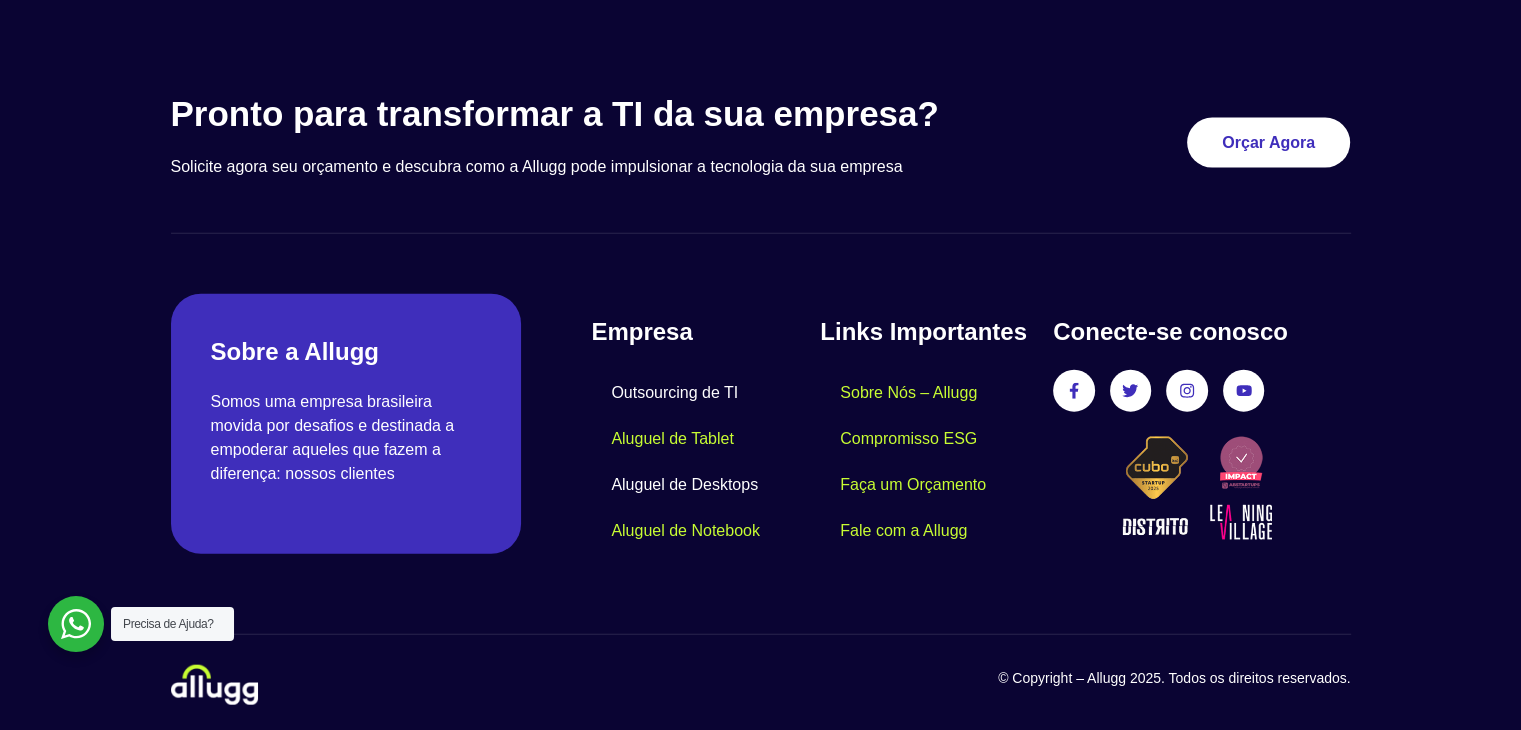 click on "Outsourcing de TI" 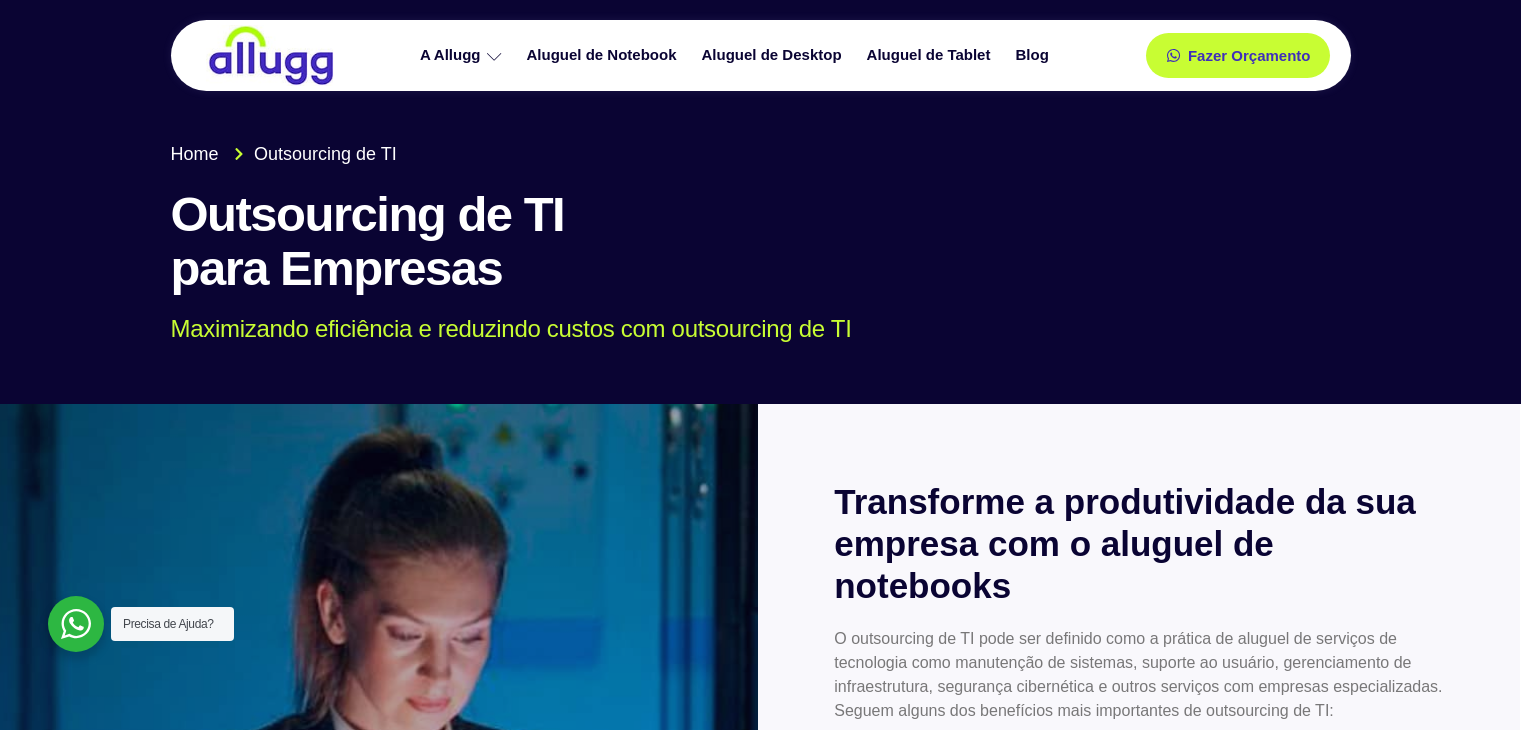 scroll, scrollTop: 0, scrollLeft: 0, axis: both 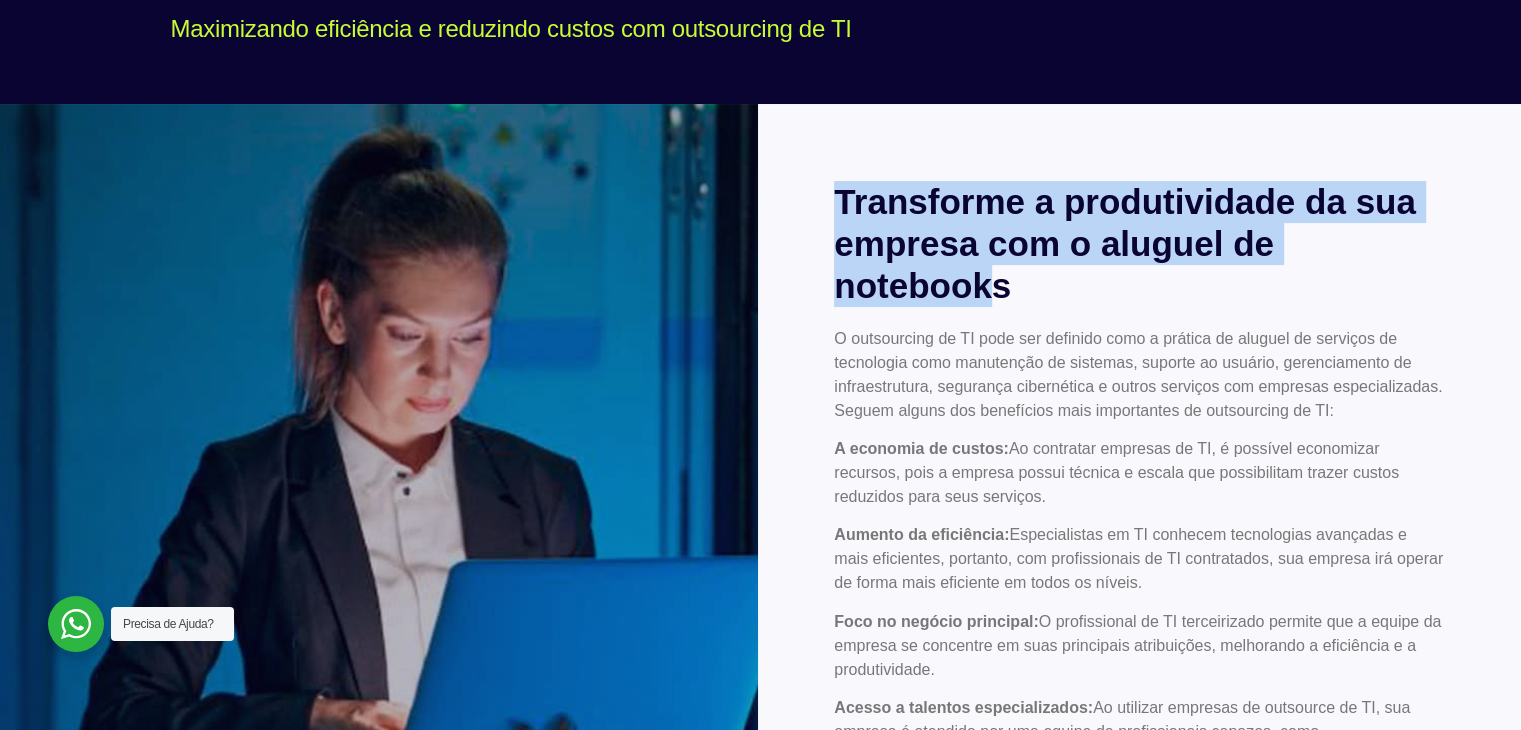 drag, startPoint x: 838, startPoint y: 196, endPoint x: 1014, endPoint y: 277, distance: 193.74467 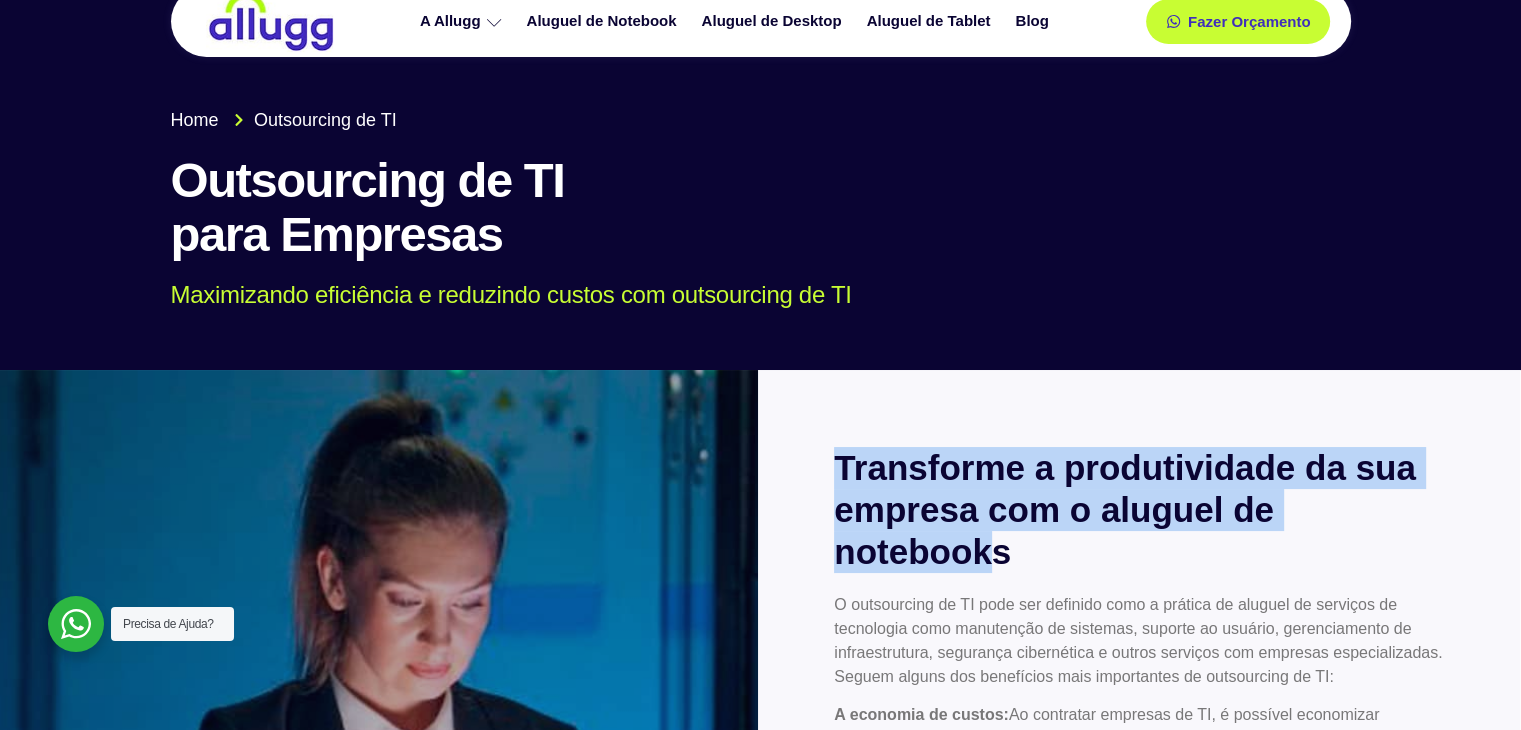 scroll, scrollTop: 0, scrollLeft: 0, axis: both 